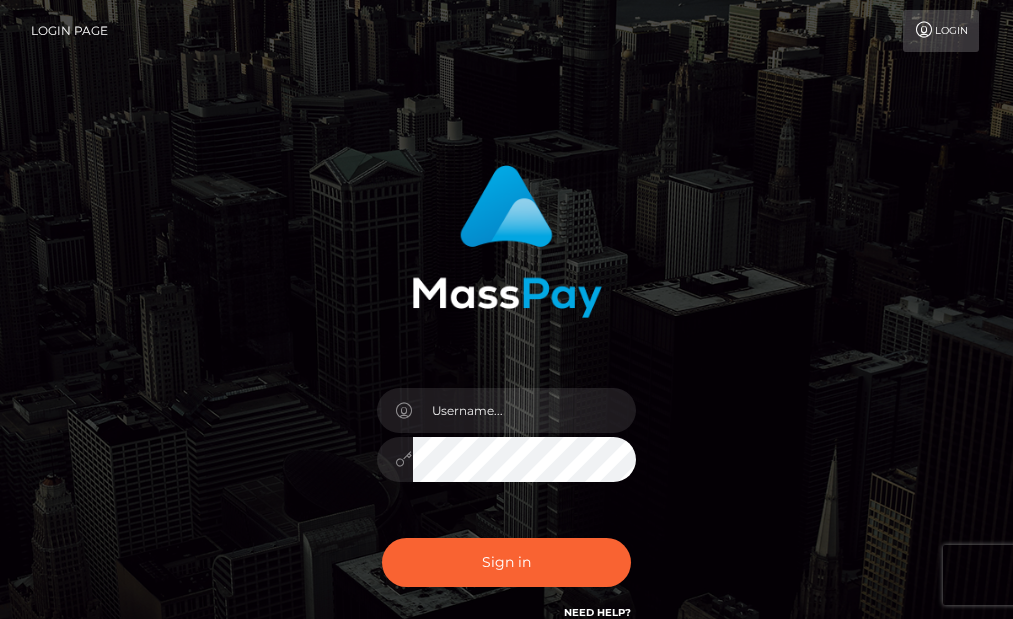 scroll, scrollTop: 0, scrollLeft: 0, axis: both 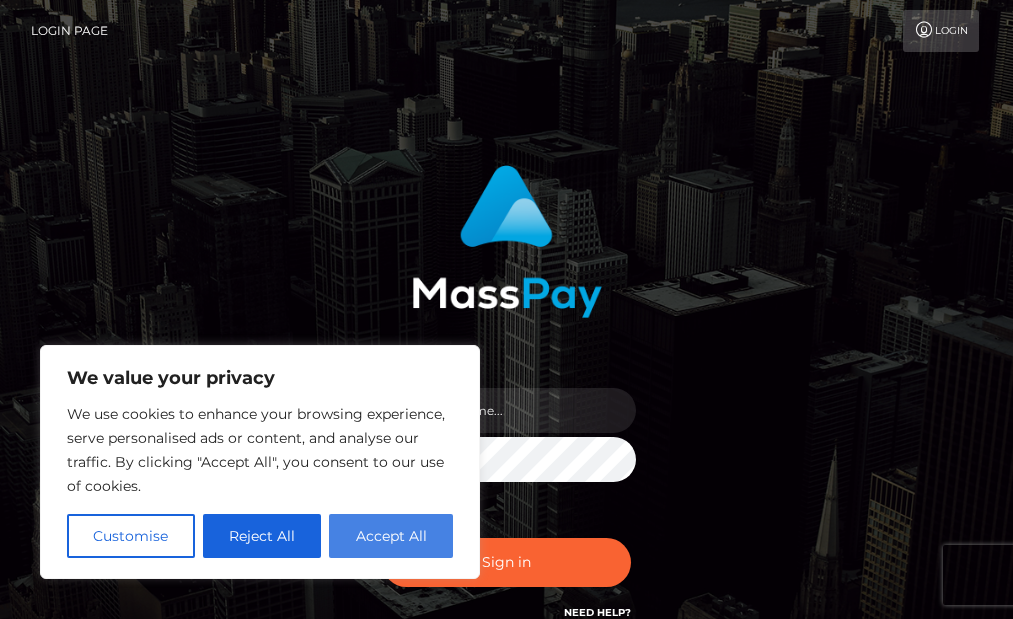 click on "Accept All" at bounding box center [391, 536] 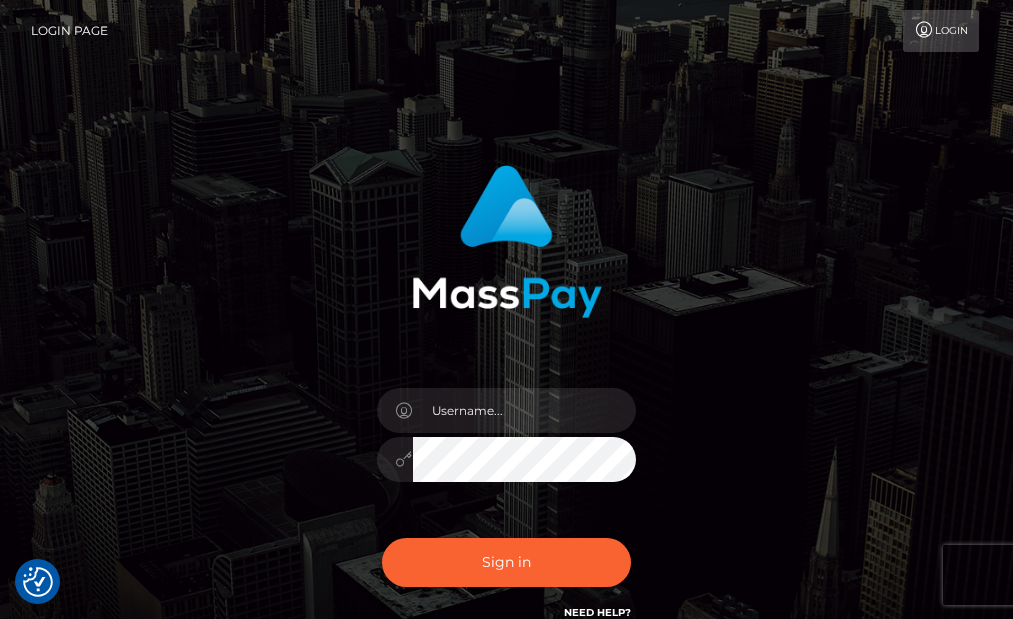 click at bounding box center [507, 449] 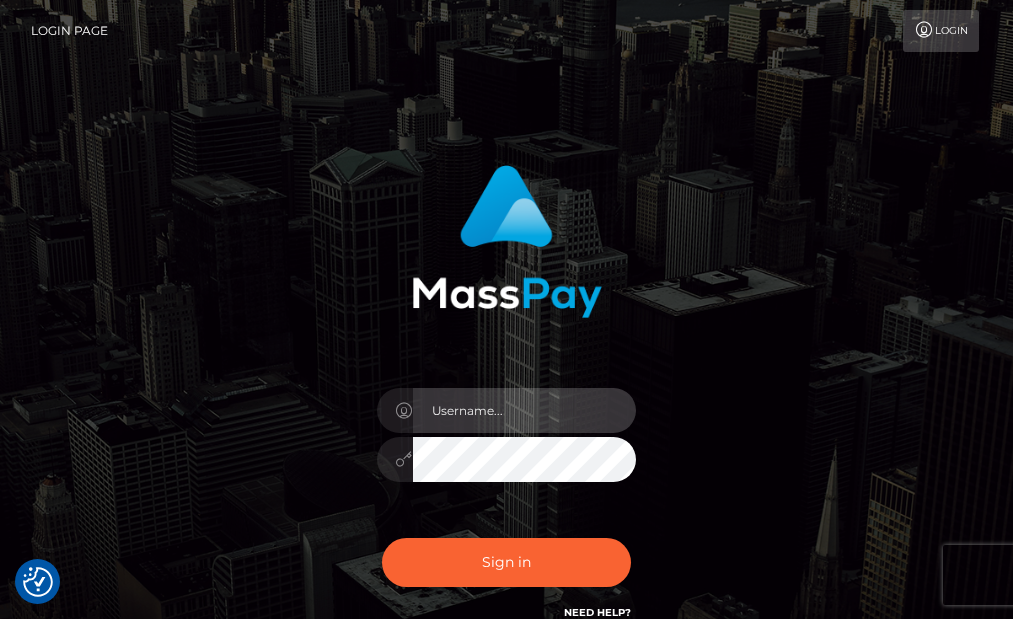 click at bounding box center [525, 410] 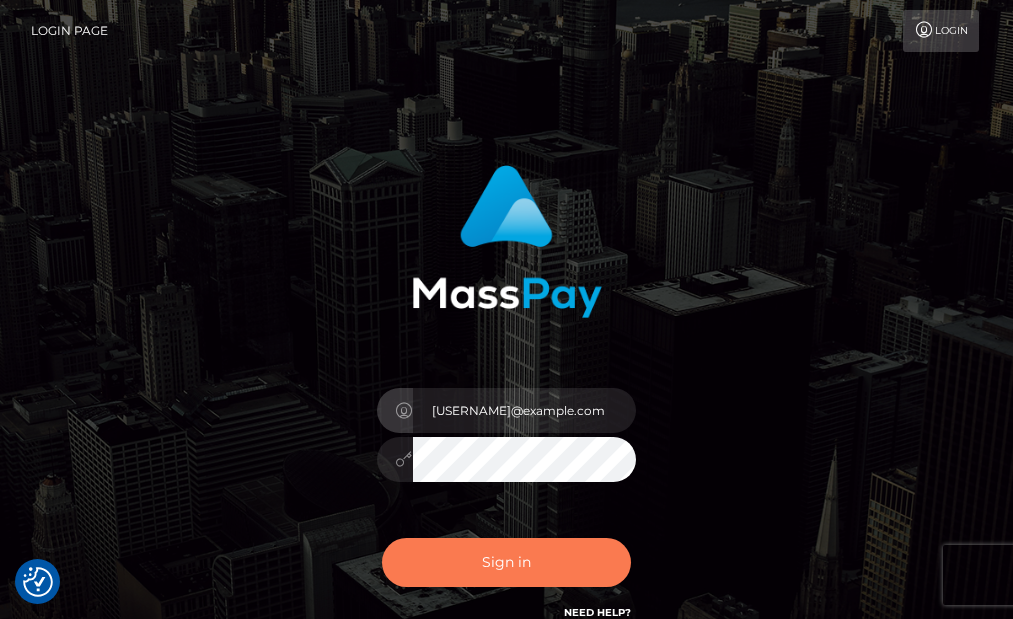 click on "Sign in" at bounding box center [507, 562] 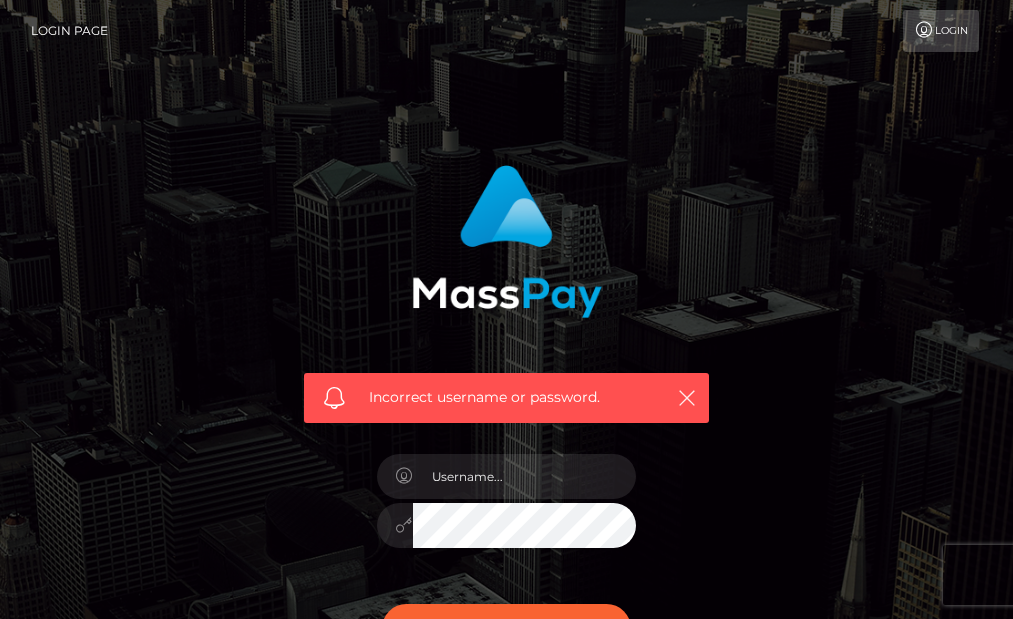 scroll, scrollTop: 0, scrollLeft: 0, axis: both 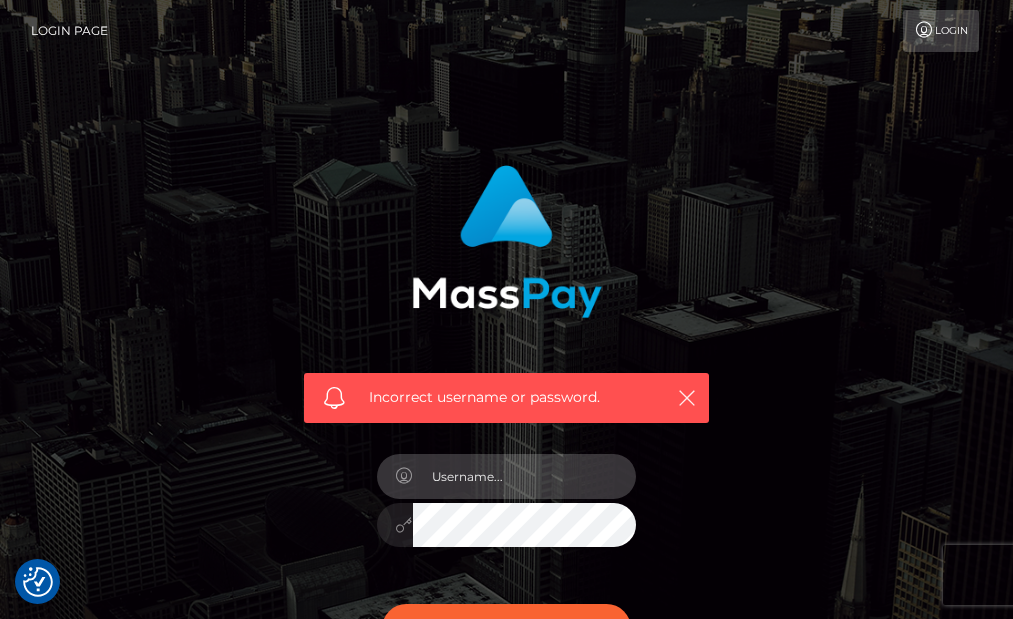 click at bounding box center [525, 476] 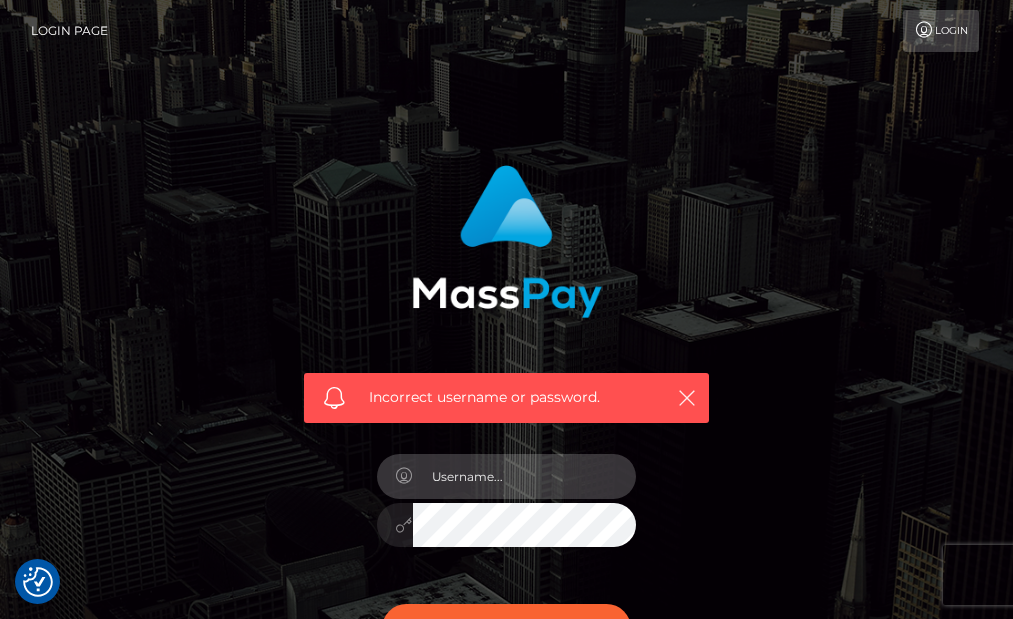 type on "[USERNAME]@example.com" 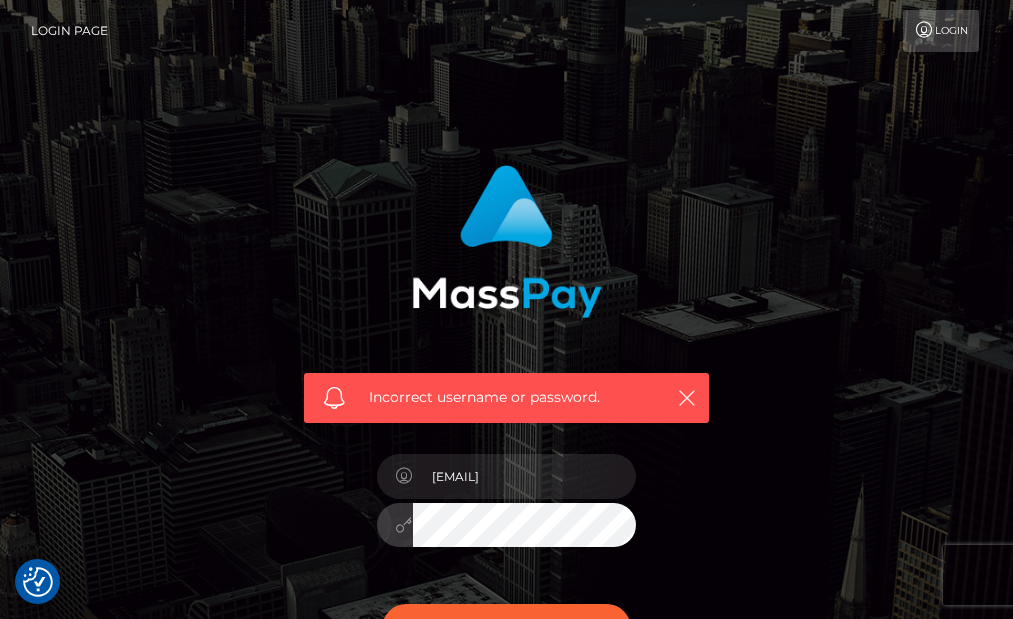 click on "Incorrect username or password.
princessellie888@proton.me" at bounding box center [507, 437] 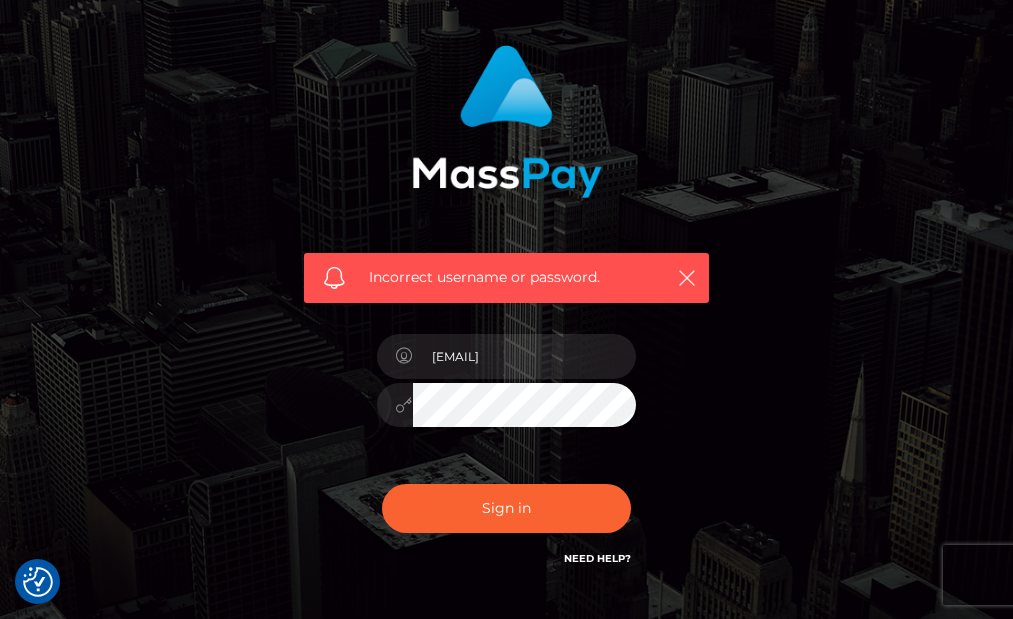 scroll, scrollTop: 131, scrollLeft: 0, axis: vertical 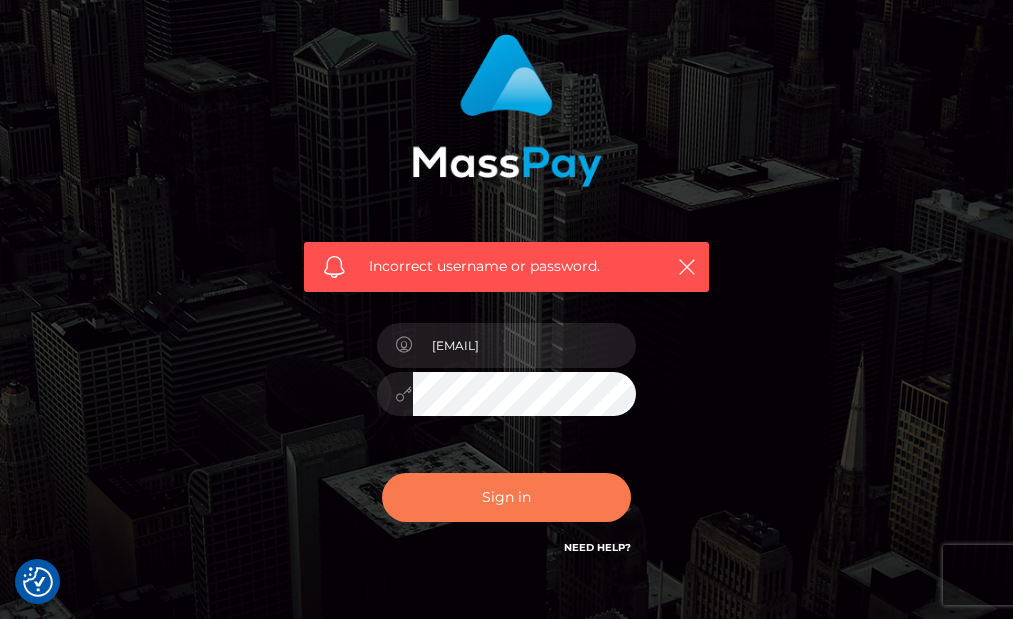 click on "Sign in" at bounding box center [507, 497] 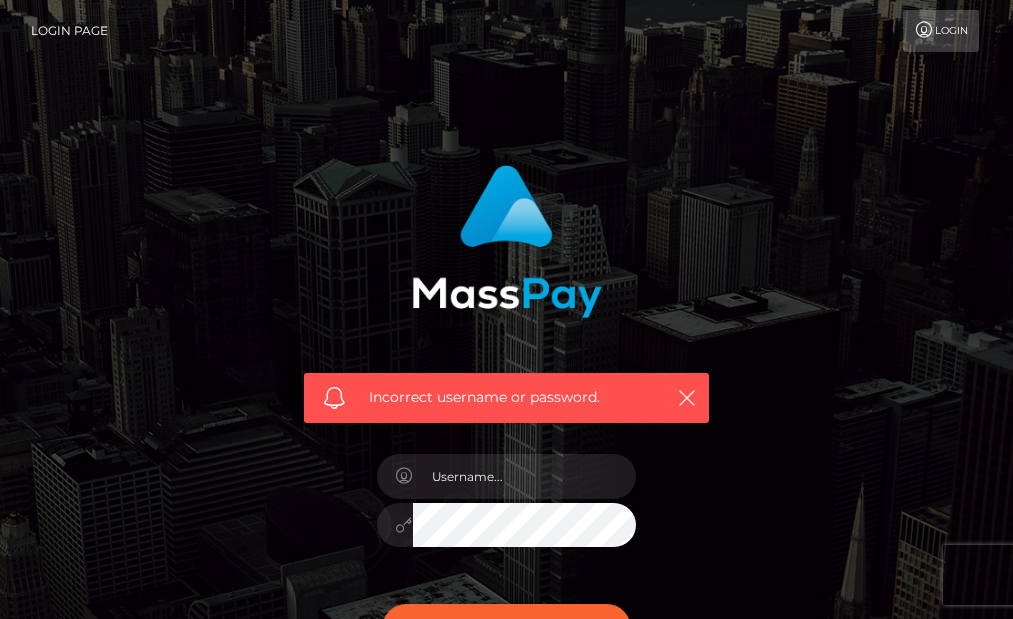 scroll, scrollTop: 0, scrollLeft: 0, axis: both 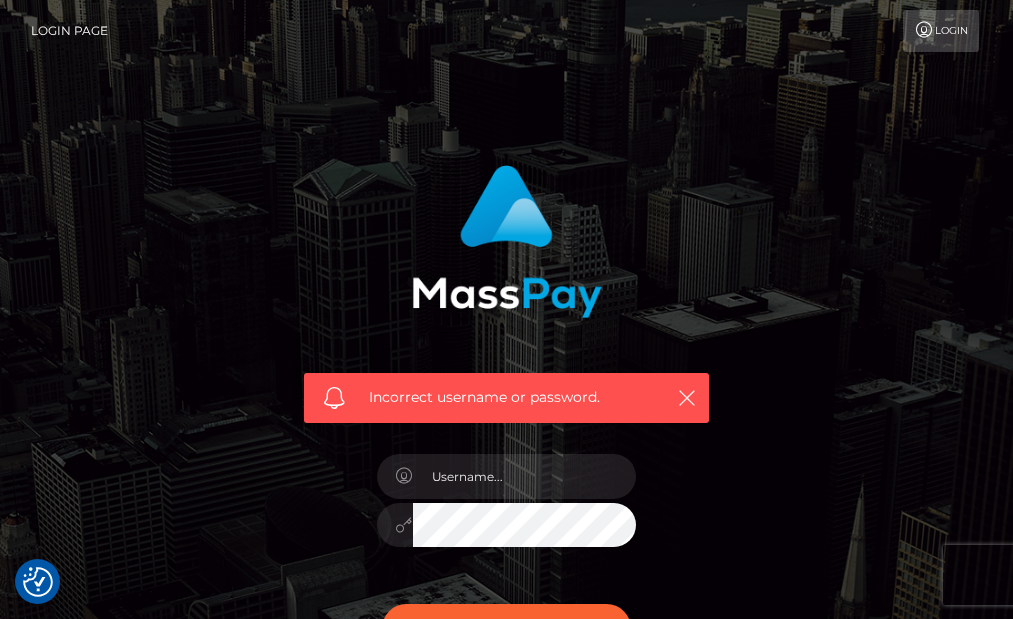 click on "Login" at bounding box center [941, 31] 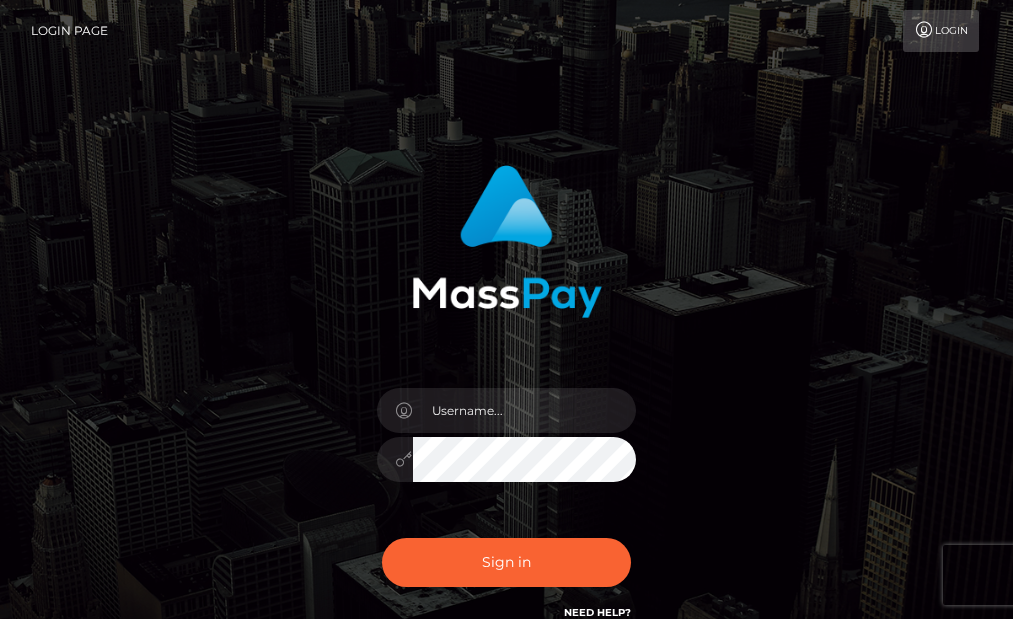 scroll, scrollTop: 0, scrollLeft: 0, axis: both 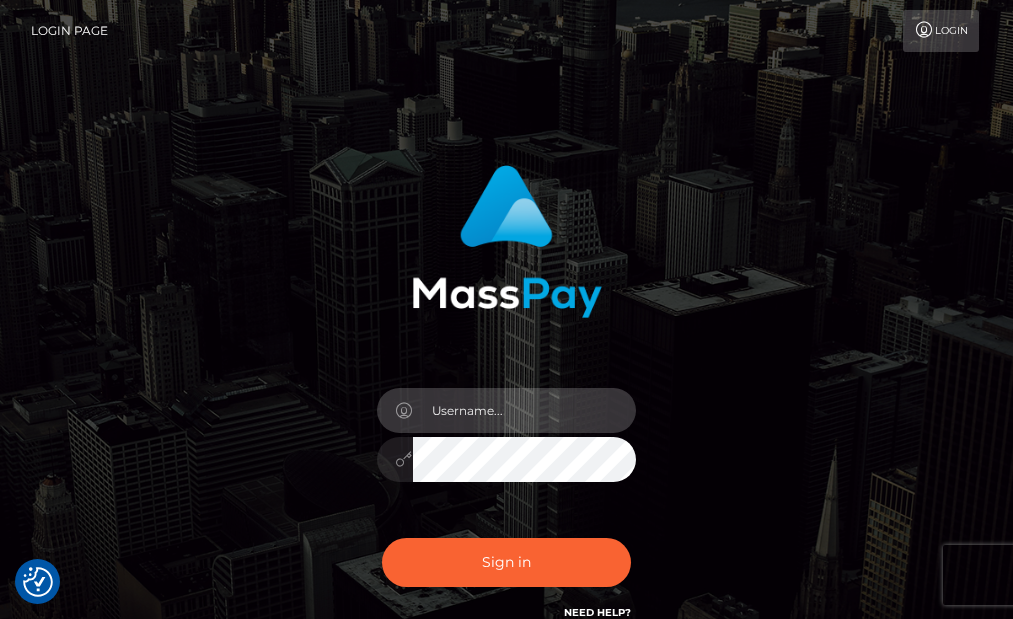 click at bounding box center [525, 410] 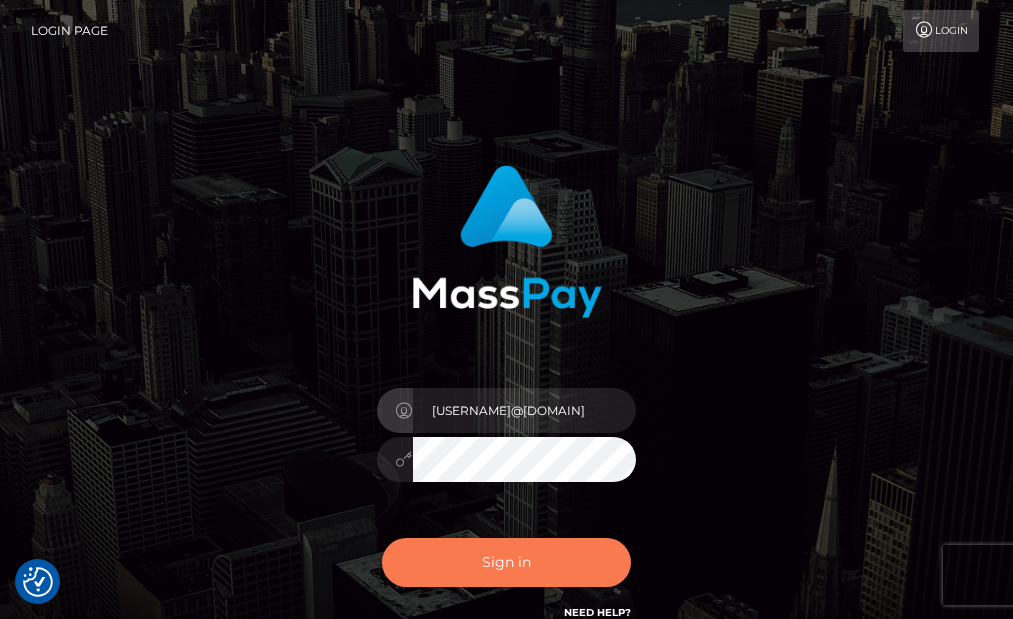 click on "Sign in" at bounding box center [507, 562] 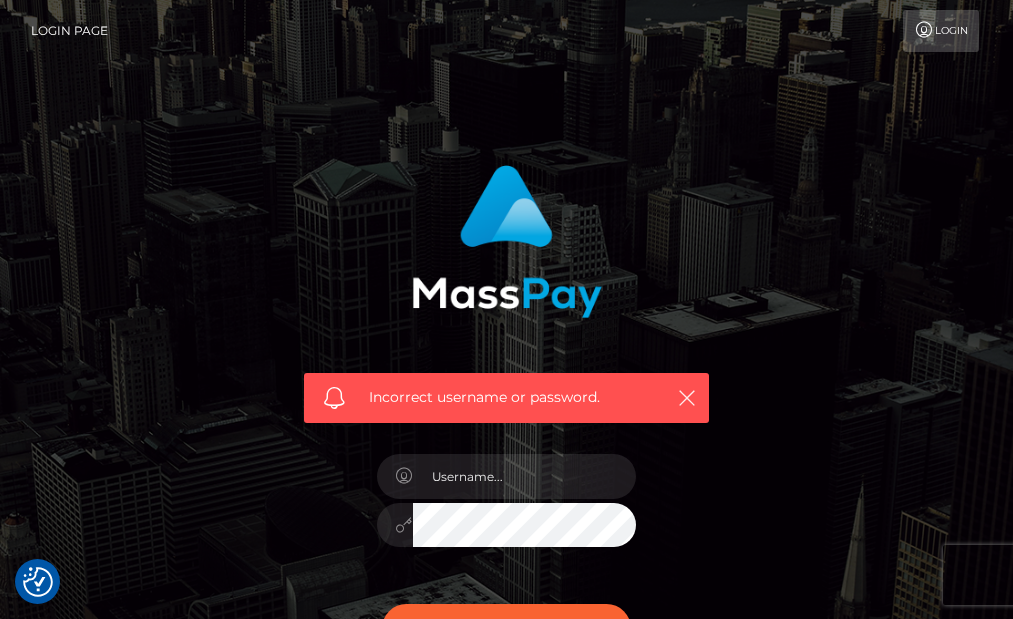 scroll, scrollTop: 256, scrollLeft: 0, axis: vertical 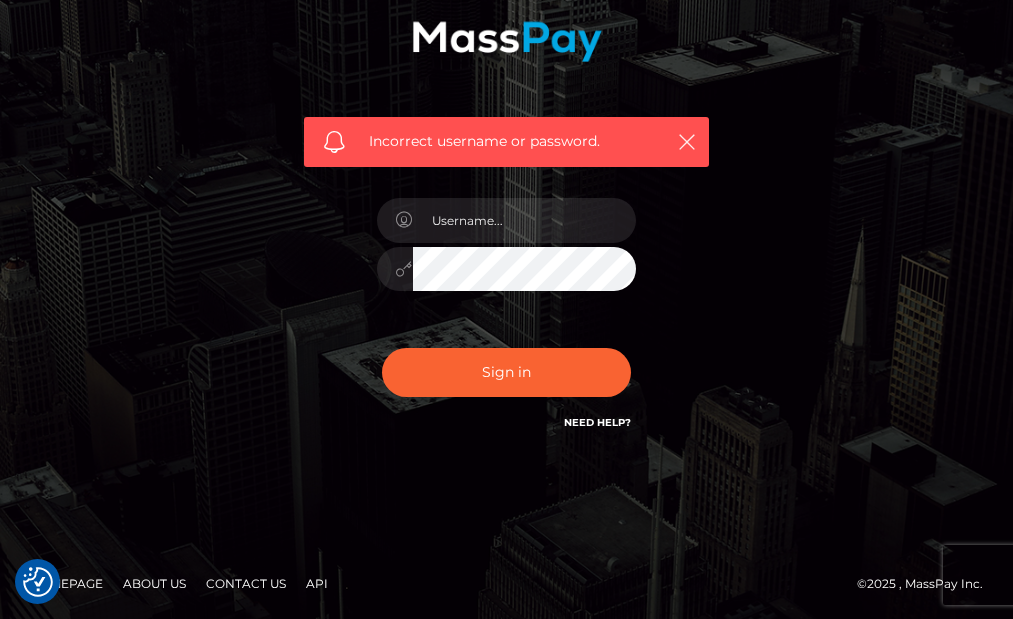 click on "Need
Help?" at bounding box center [597, 422] 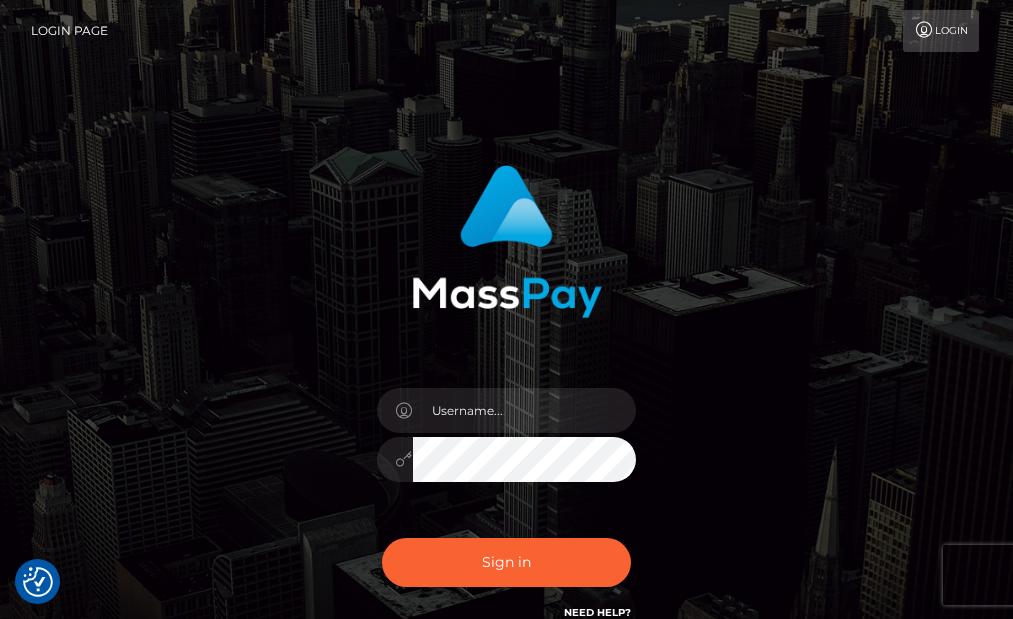 scroll, scrollTop: 0, scrollLeft: 0, axis: both 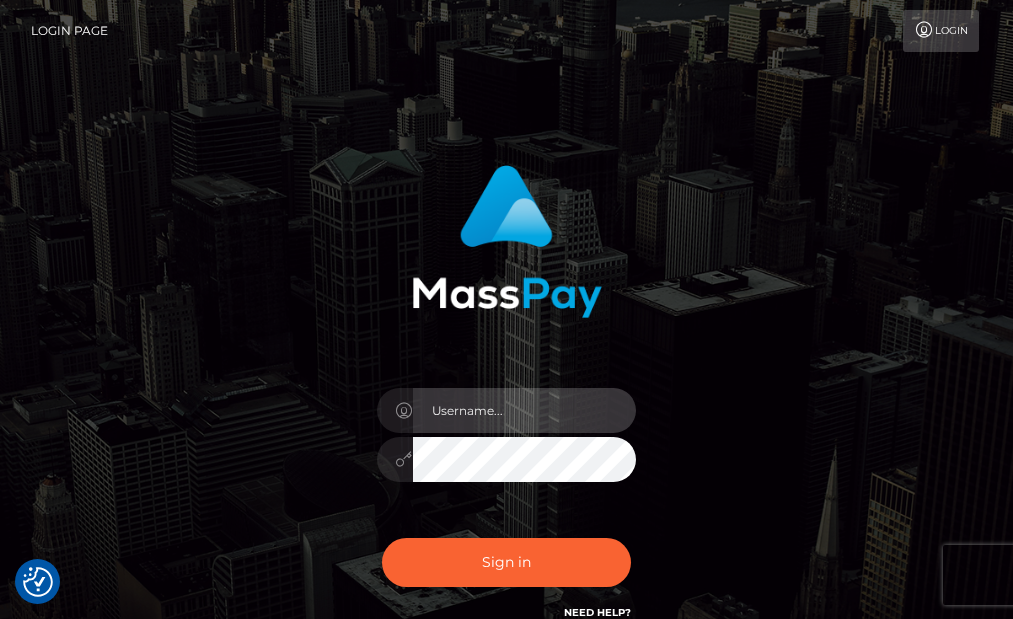 click at bounding box center [525, 410] 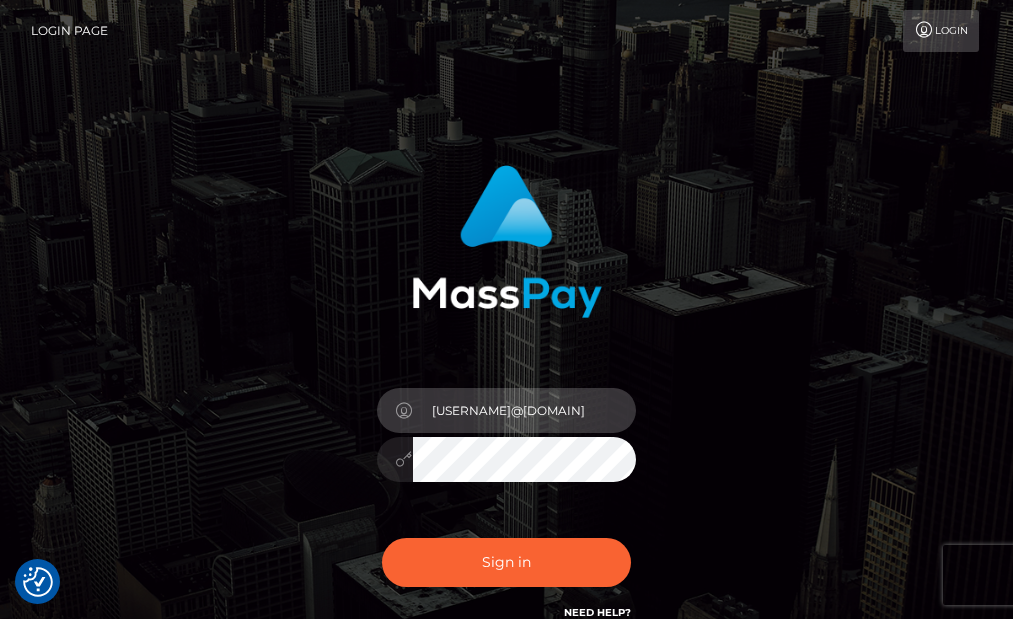 type on "[USERNAME]@example.com" 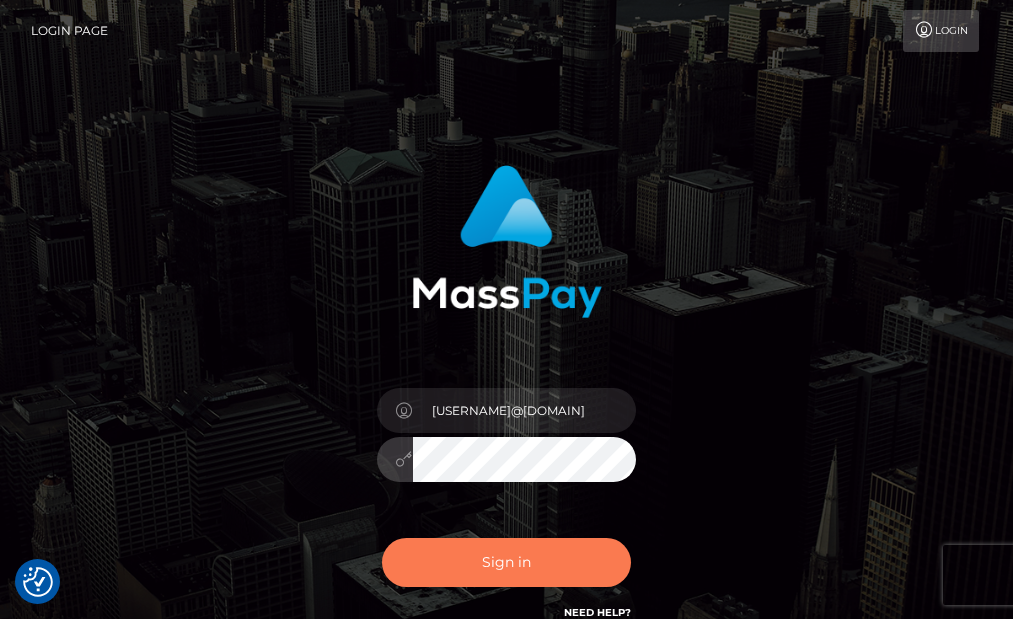 click on "Sign in" at bounding box center [507, 562] 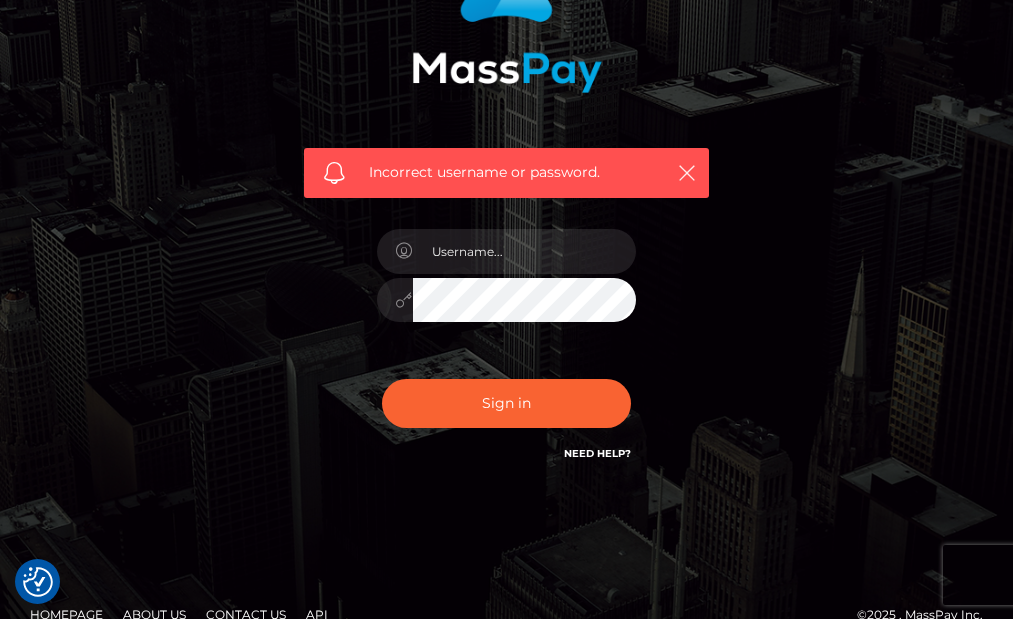 scroll, scrollTop: 256, scrollLeft: 0, axis: vertical 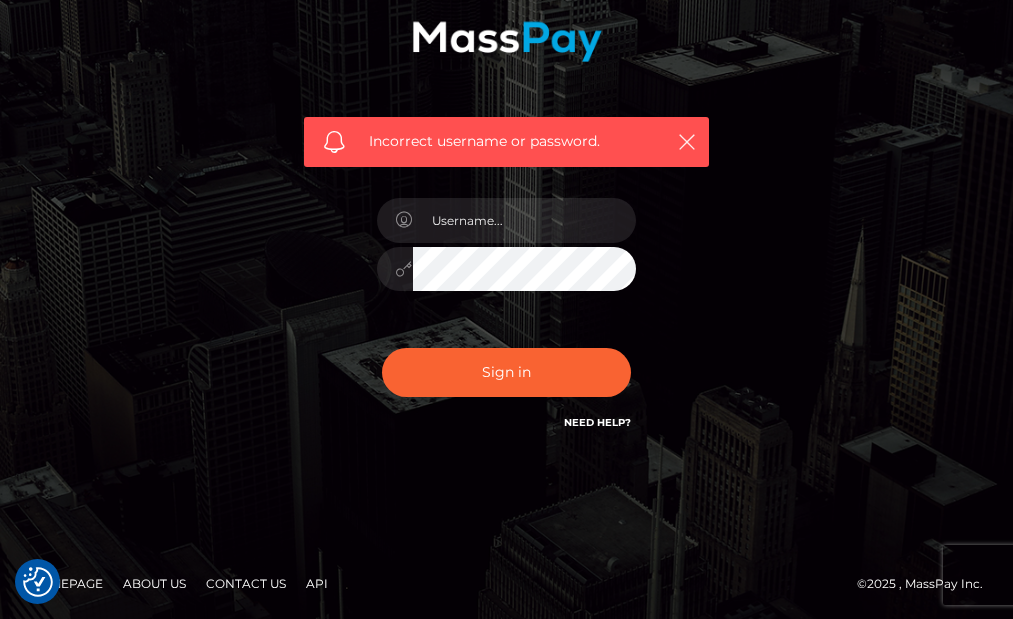 click on "Sign in
Need
Help?" at bounding box center [507, 380] 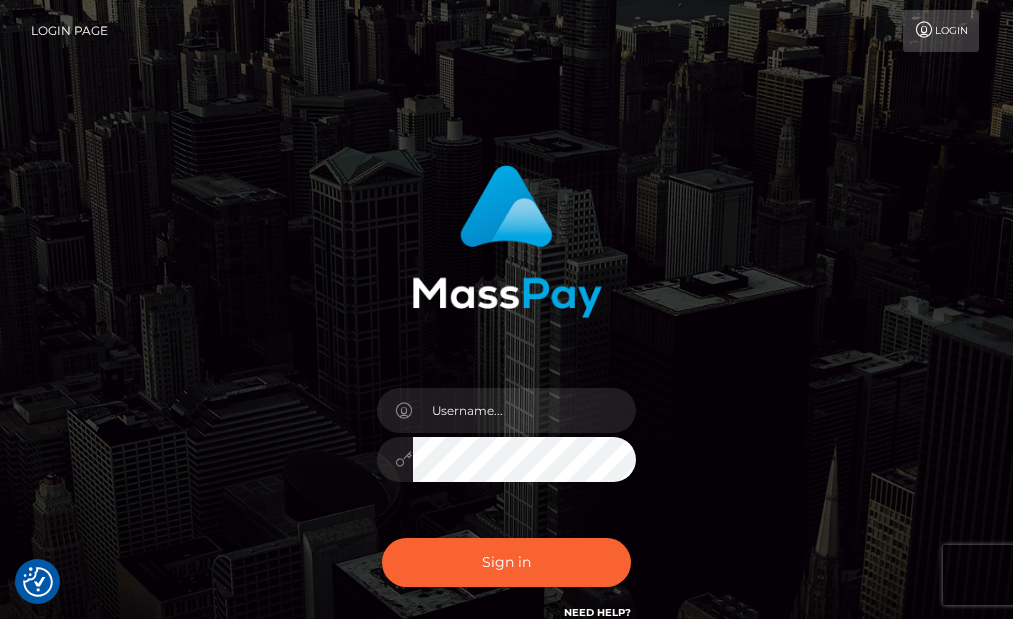 scroll, scrollTop: 0, scrollLeft: 0, axis: both 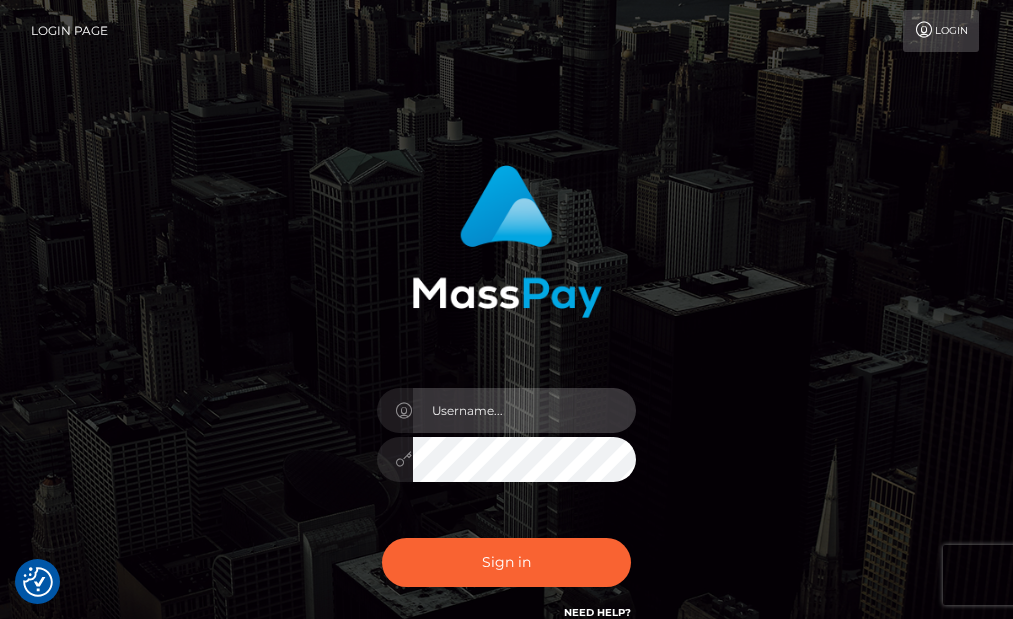 click at bounding box center [525, 410] 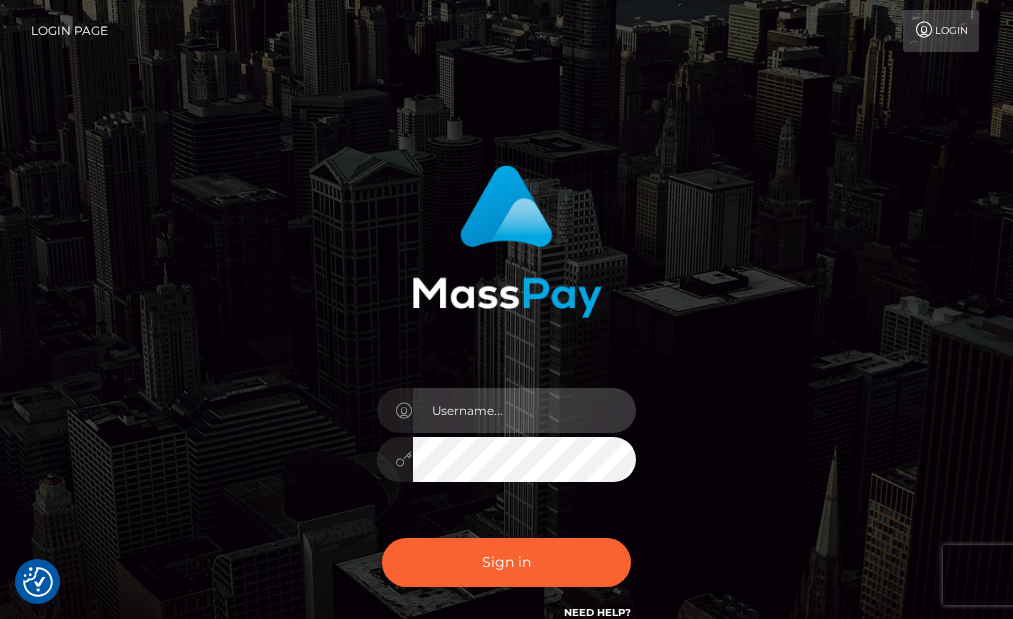type on "princessellie888@proton.me" 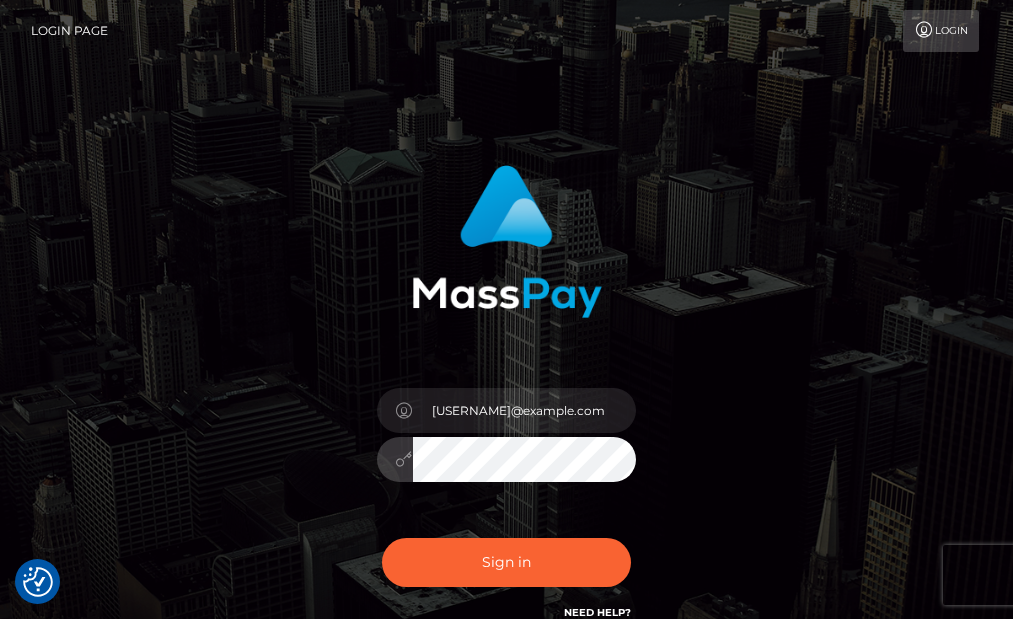 click on "Sign in" at bounding box center (507, 562) 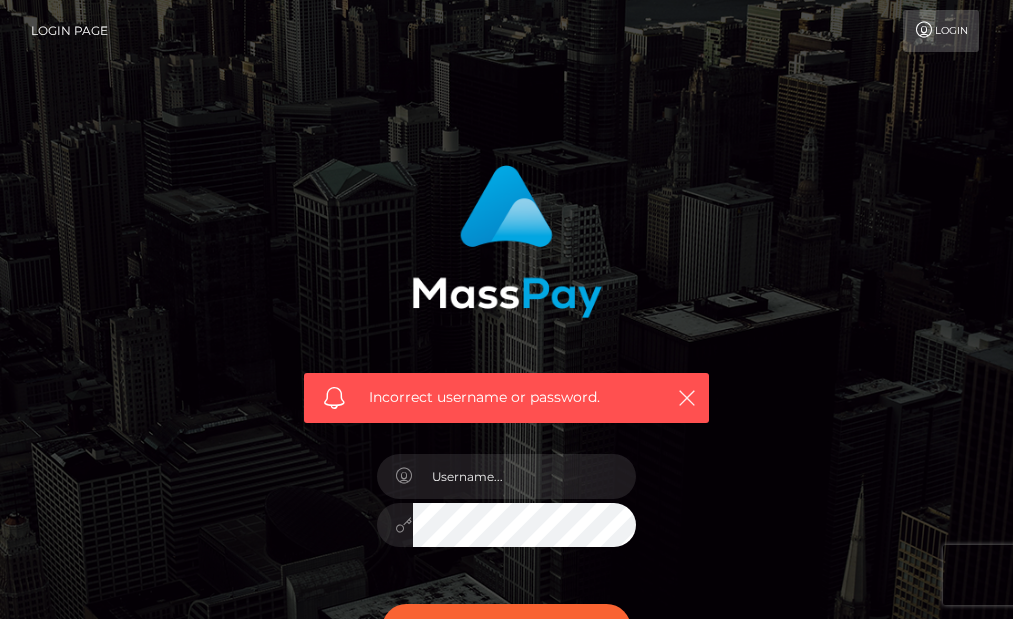 scroll, scrollTop: 0, scrollLeft: 0, axis: both 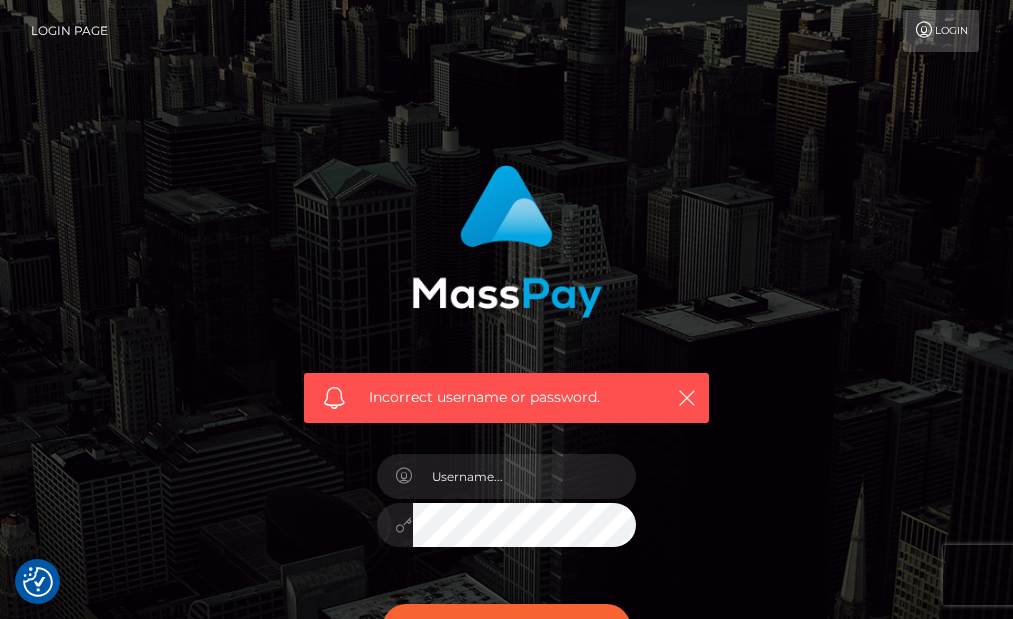 click on "Login" at bounding box center [941, 31] 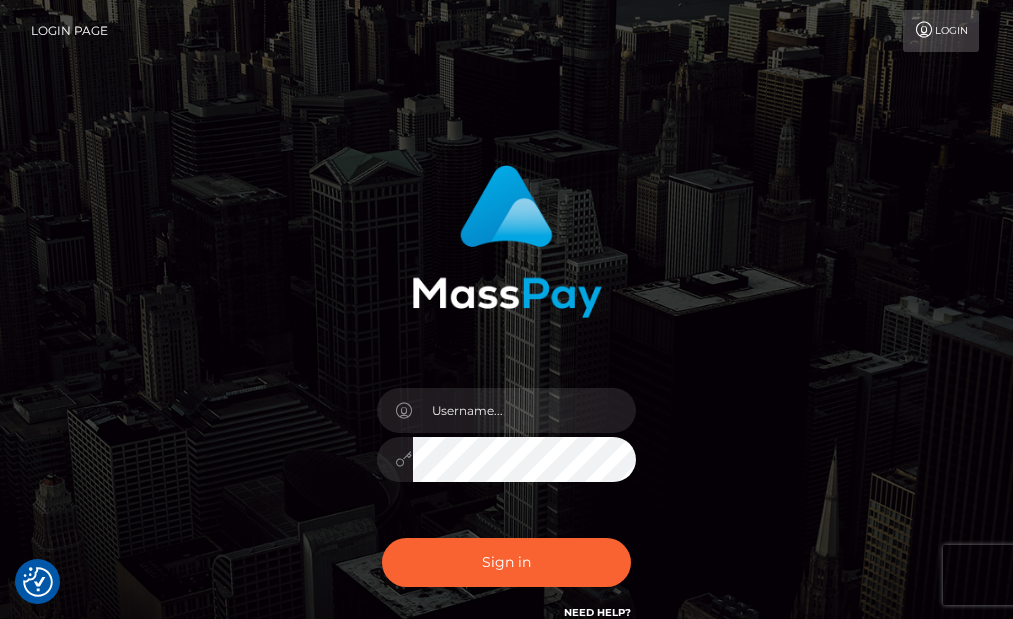 scroll, scrollTop: 190, scrollLeft: 0, axis: vertical 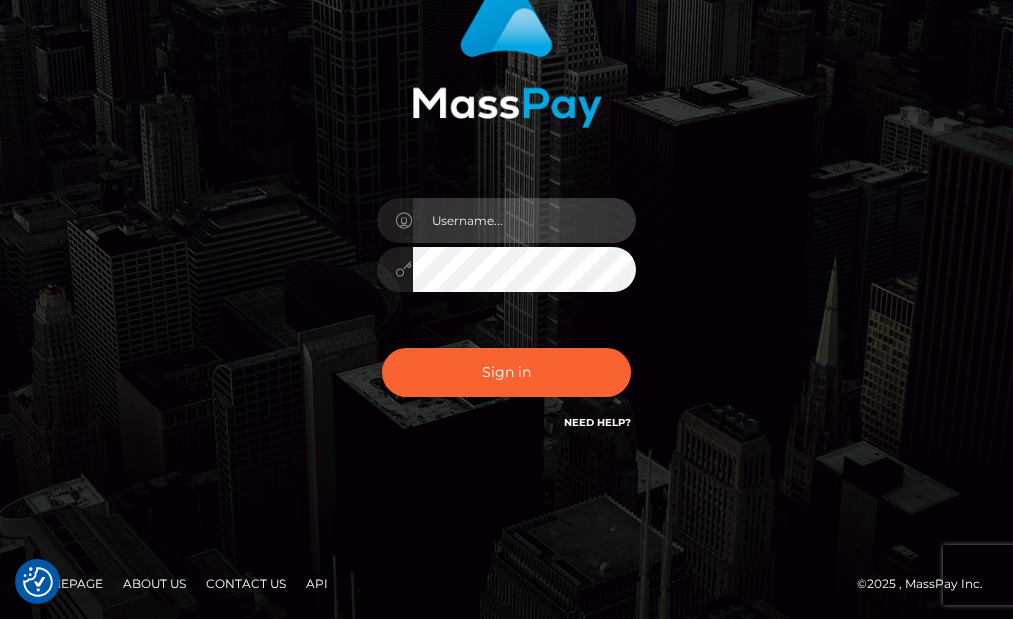 click at bounding box center [525, 220] 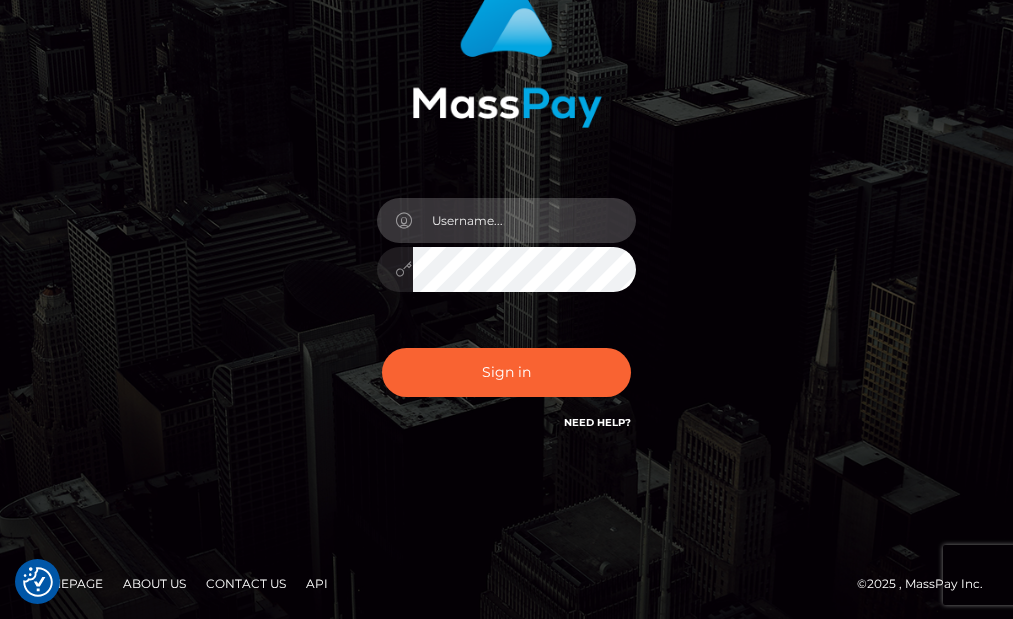 type on "[EMAIL]" 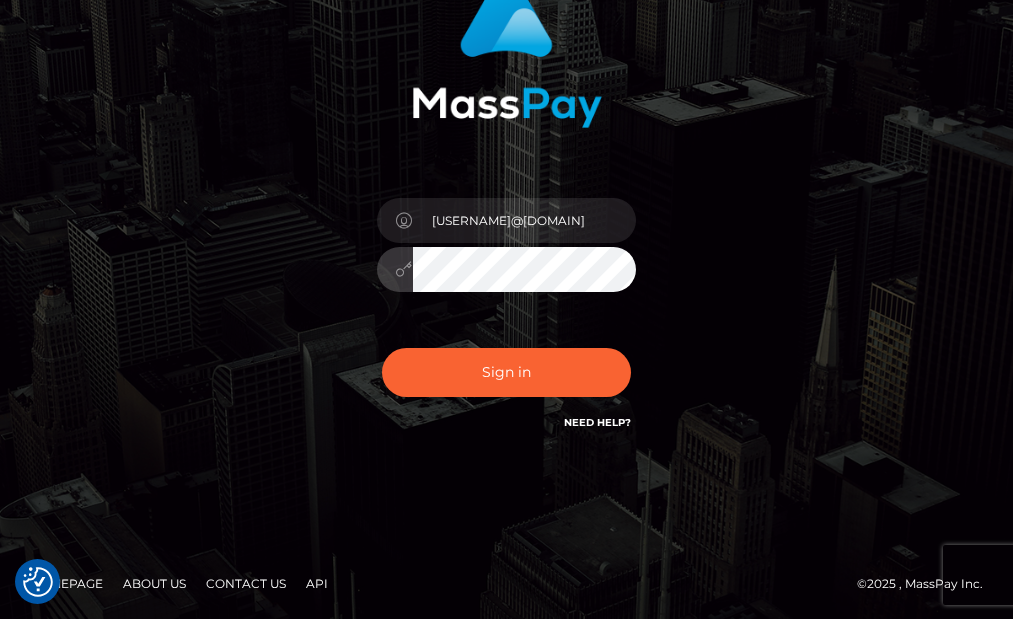 click on "[EMAIL]" at bounding box center (507, 214) 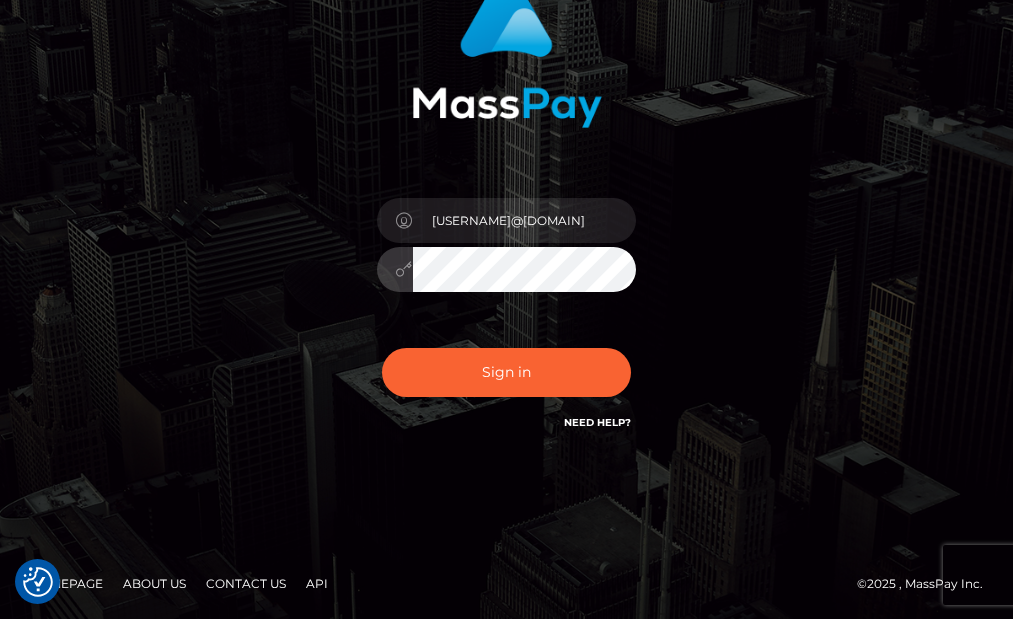 click on "Sign in" at bounding box center (507, 372) 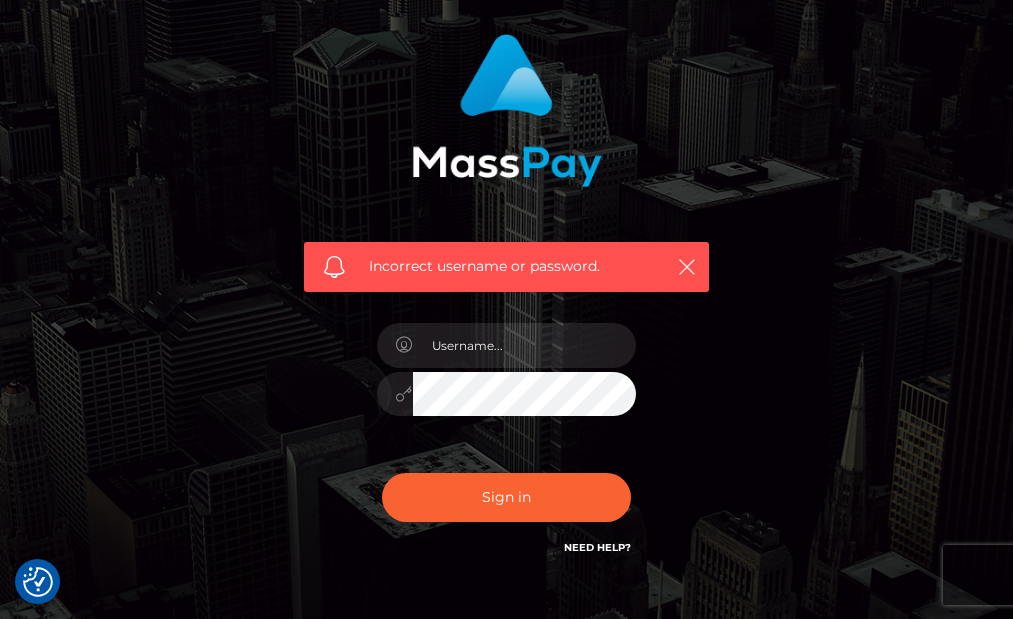 scroll, scrollTop: 160, scrollLeft: 0, axis: vertical 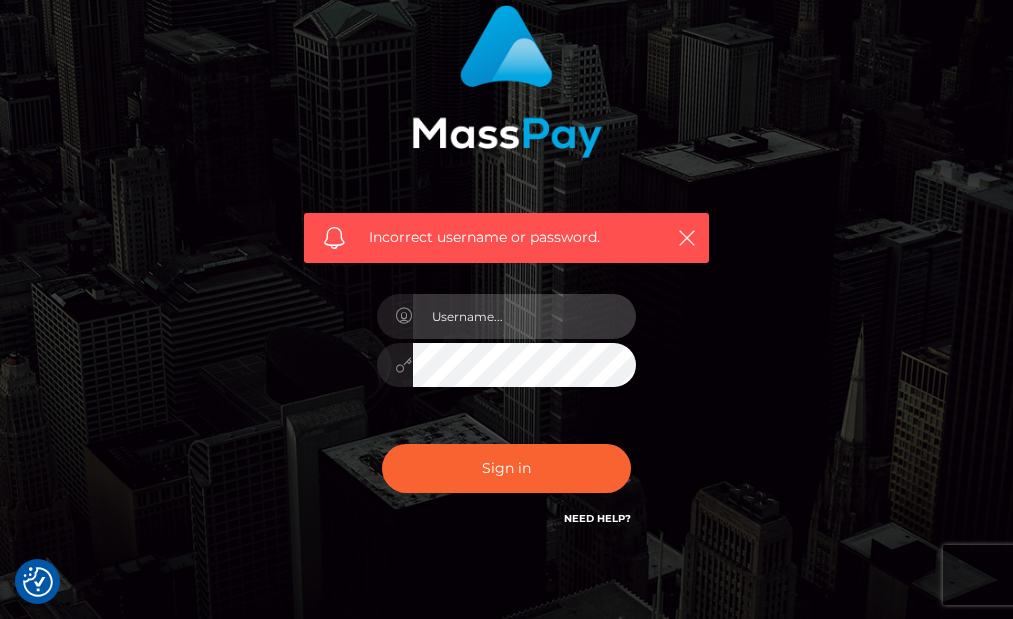 click at bounding box center [525, 316] 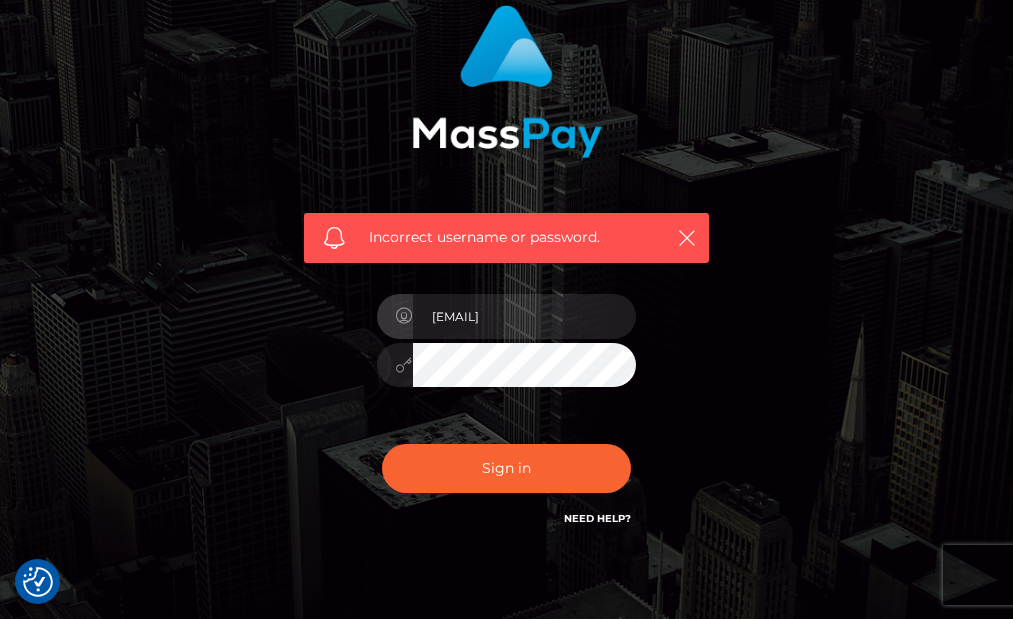 click on "Incorrect username or password.
[EMAIL]" at bounding box center (506, 267) 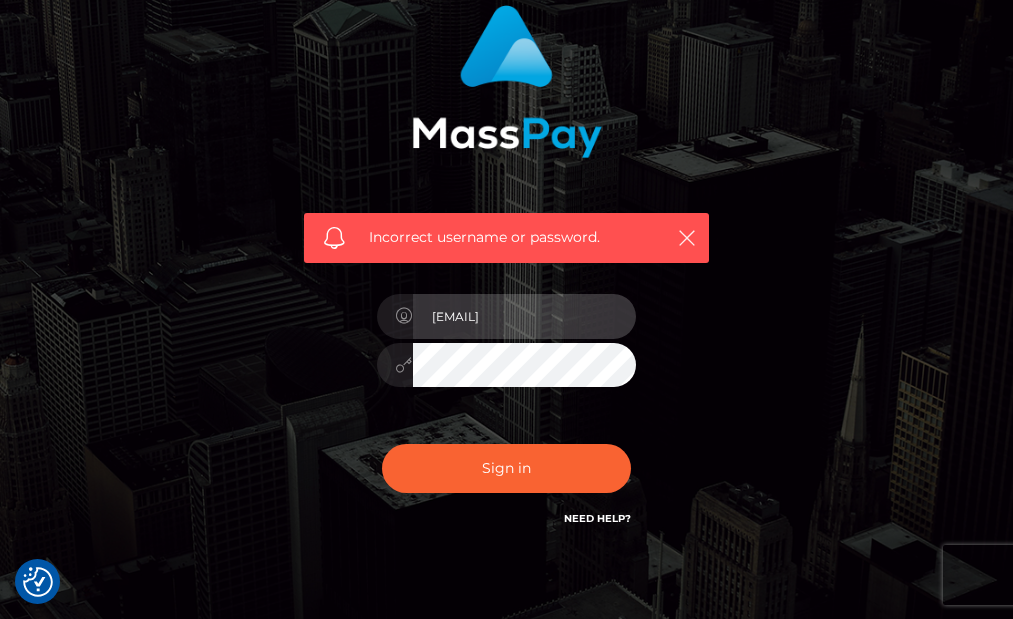 click on "[EMAIL]" at bounding box center [525, 316] 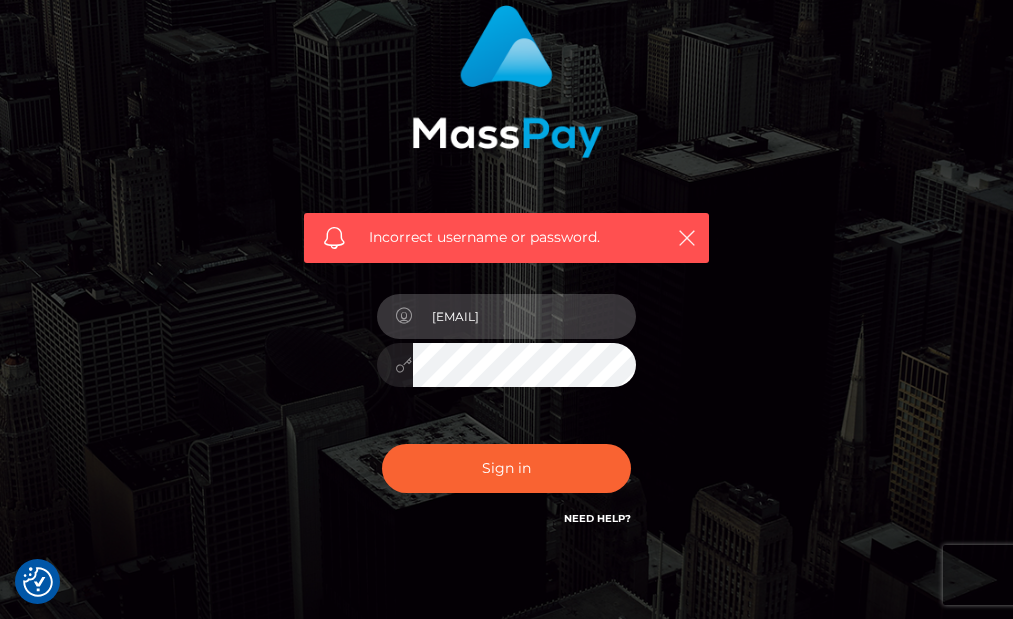 type on "[EMAIL]" 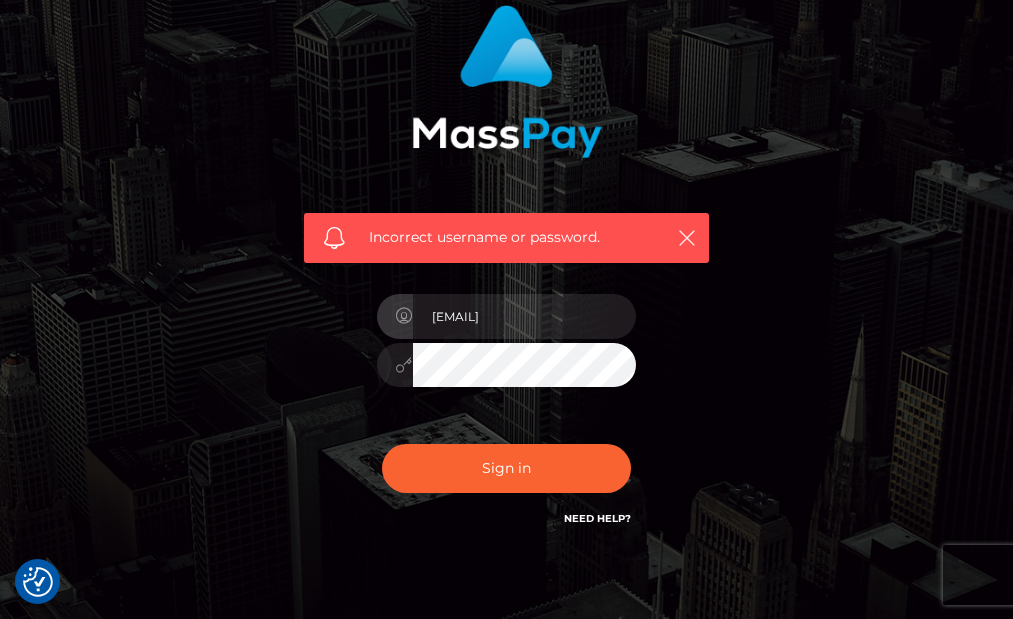 click on "Incorrect username or password.
[EMAIL]" at bounding box center (506, 267) 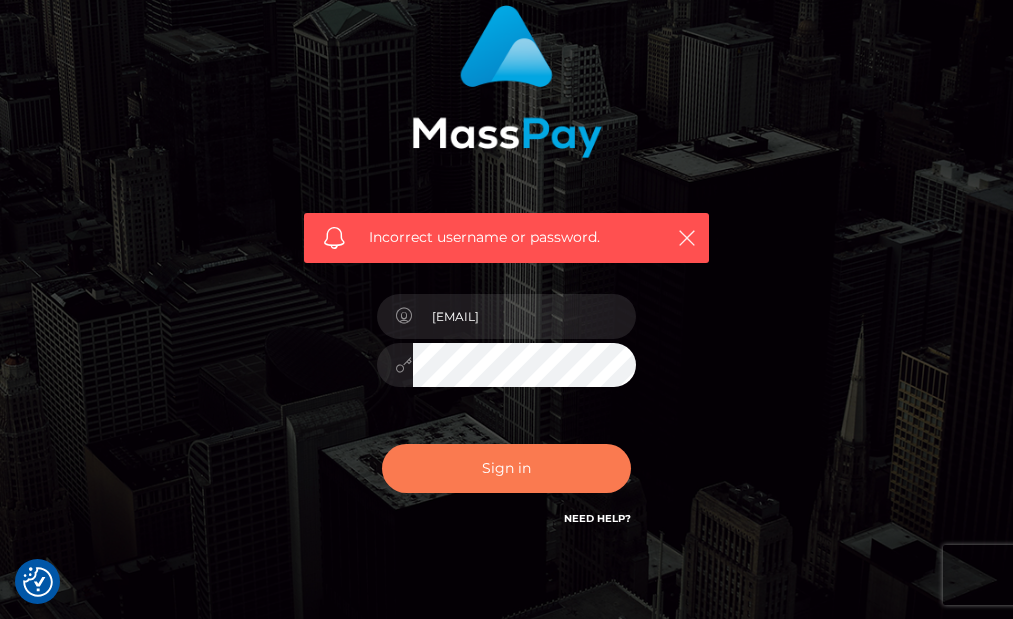 click on "Sign in" at bounding box center [507, 468] 